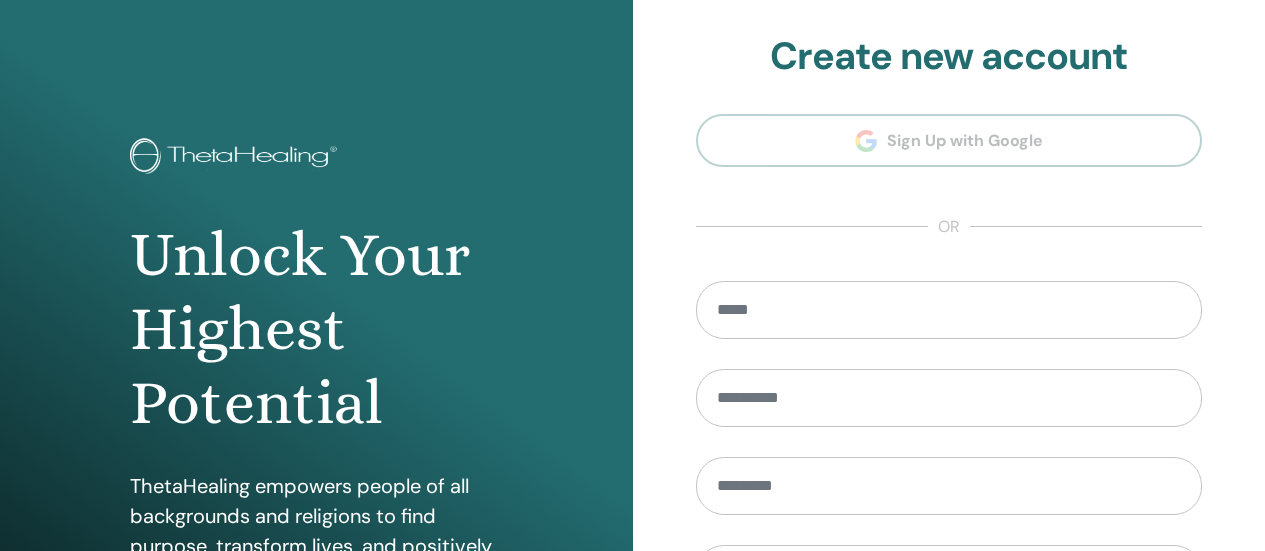 scroll, scrollTop: 0, scrollLeft: 0, axis: both 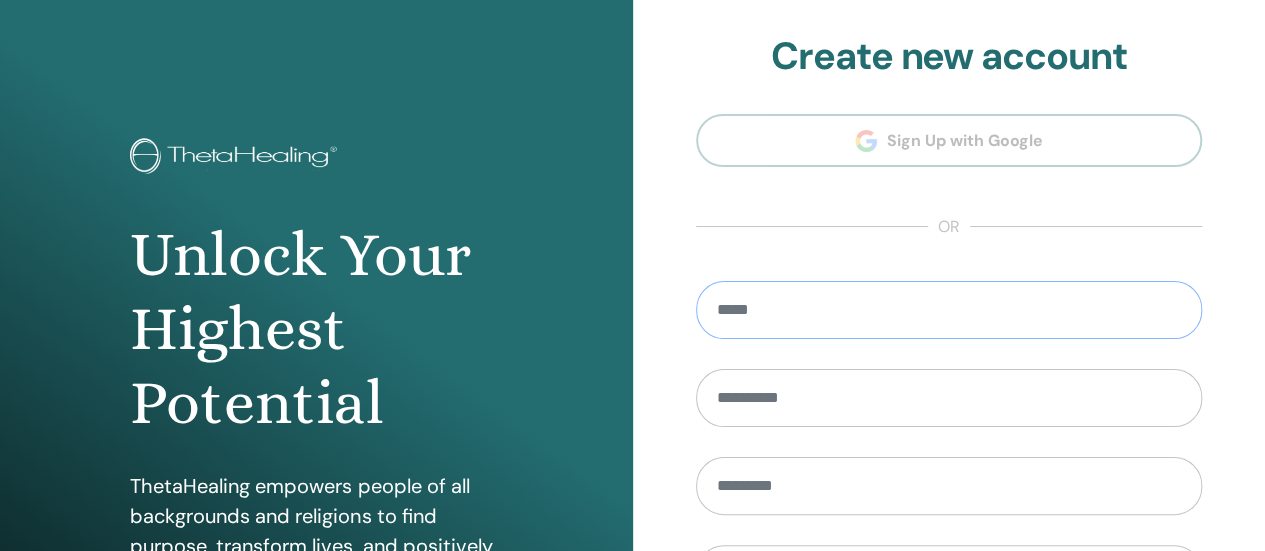 click at bounding box center [949, 310] 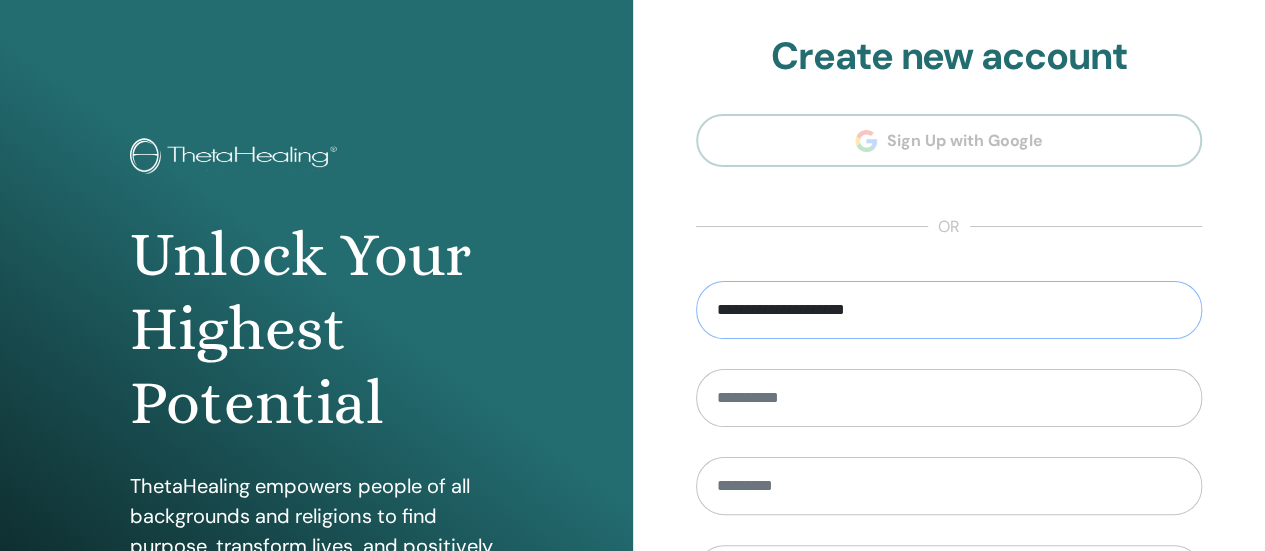type on "**********" 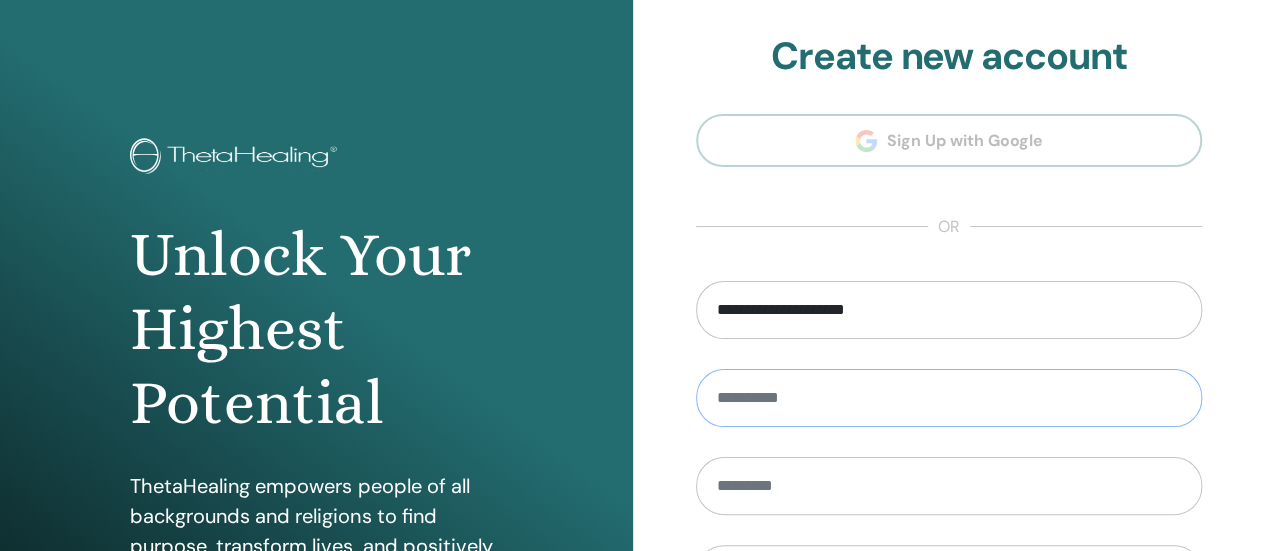 click at bounding box center (949, 398) 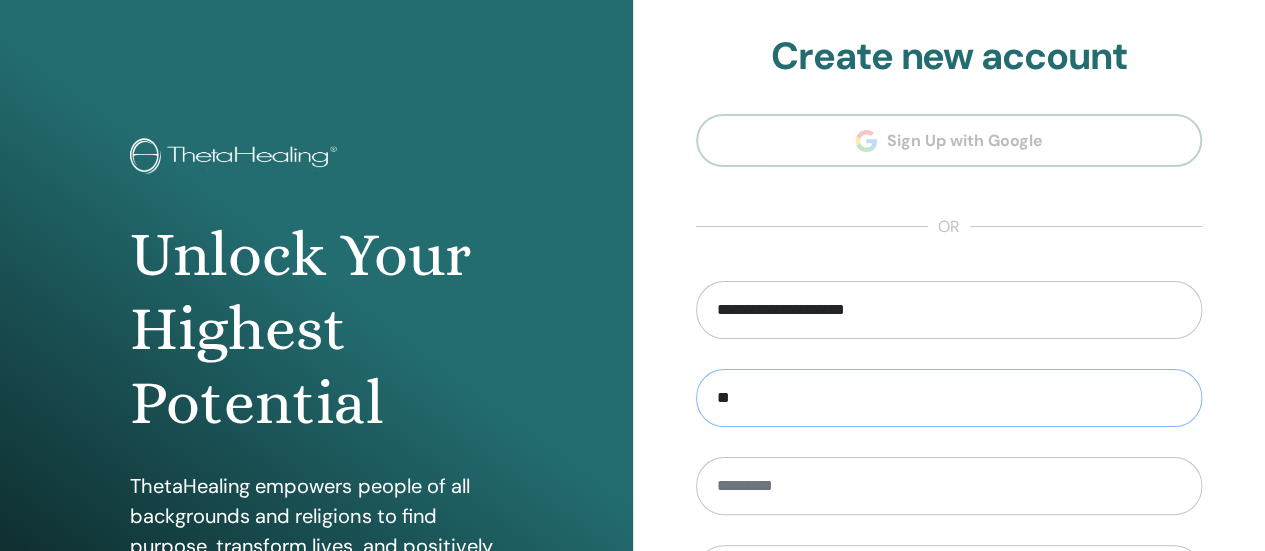 type on "*" 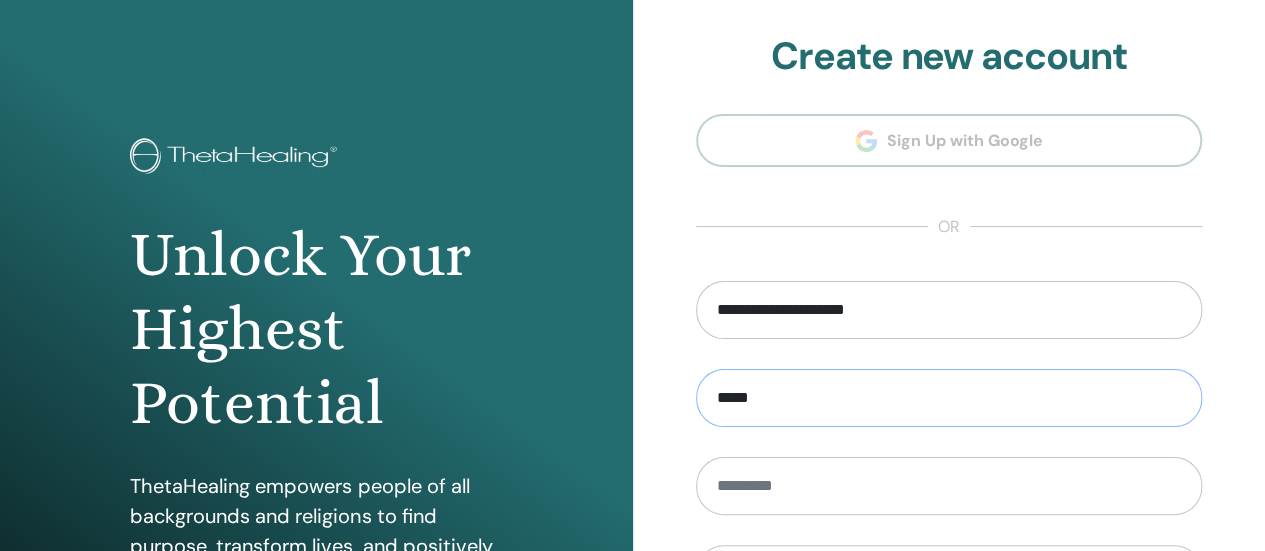 type on "*****" 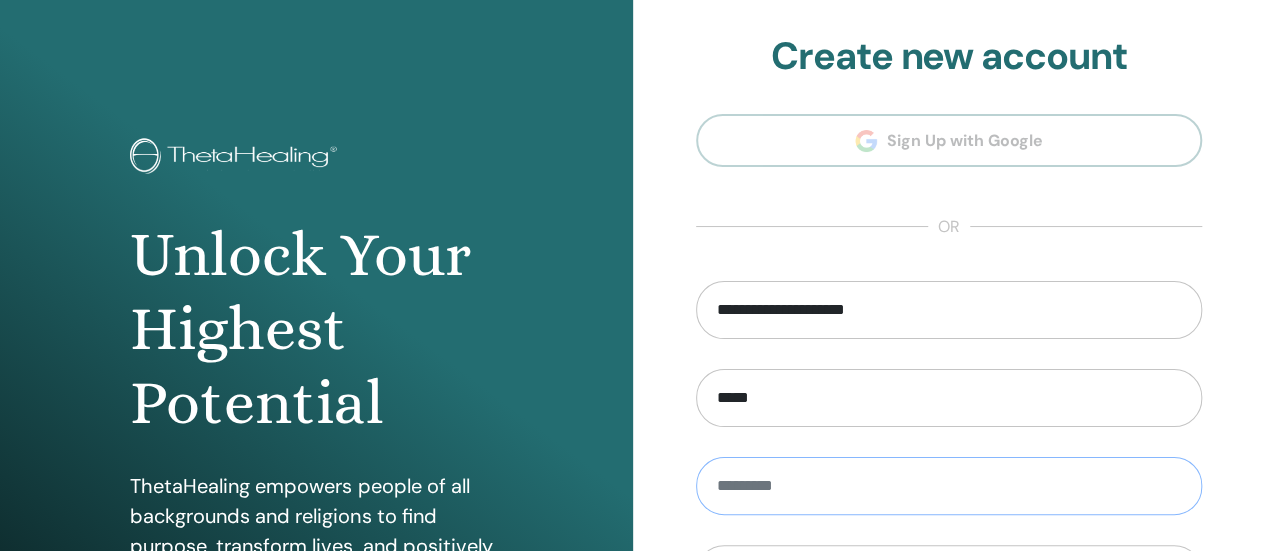 click at bounding box center (949, 486) 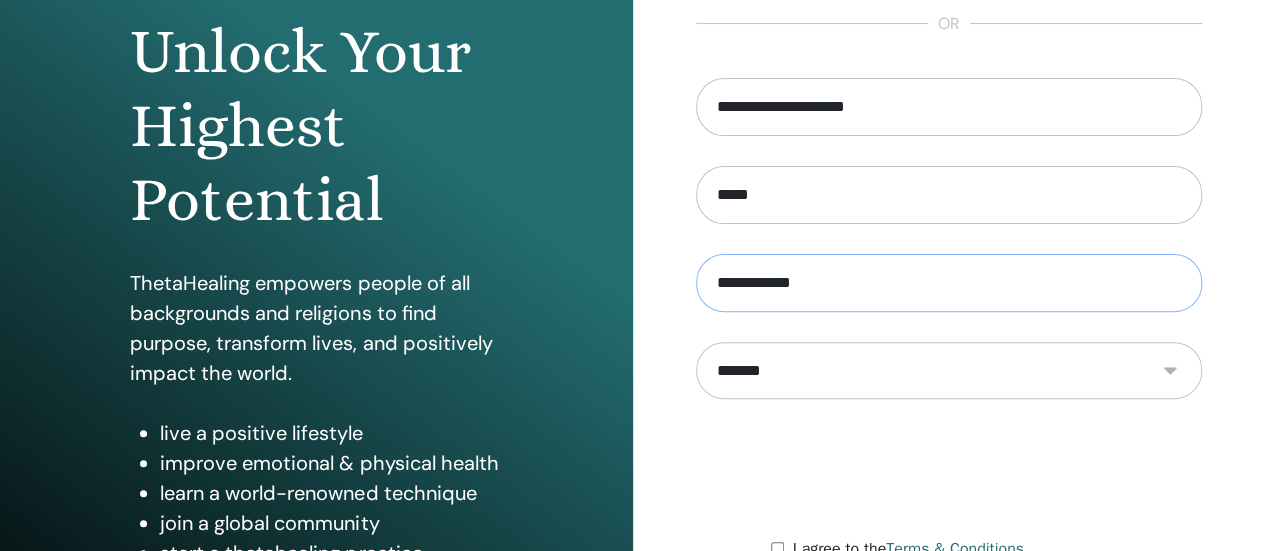 scroll, scrollTop: 212, scrollLeft: 0, axis: vertical 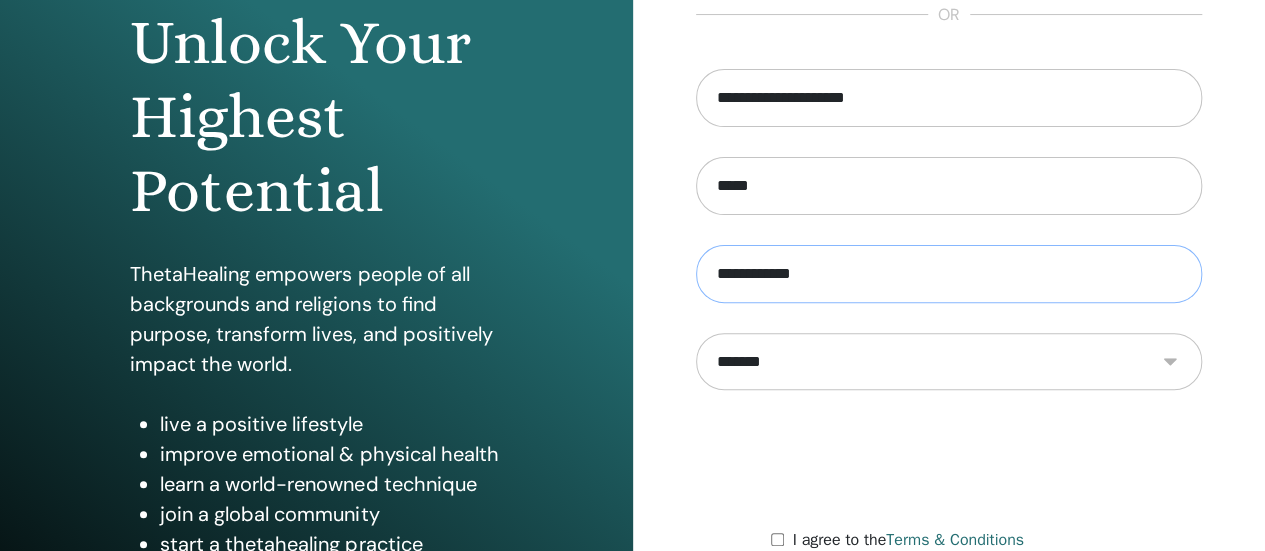 type on "**********" 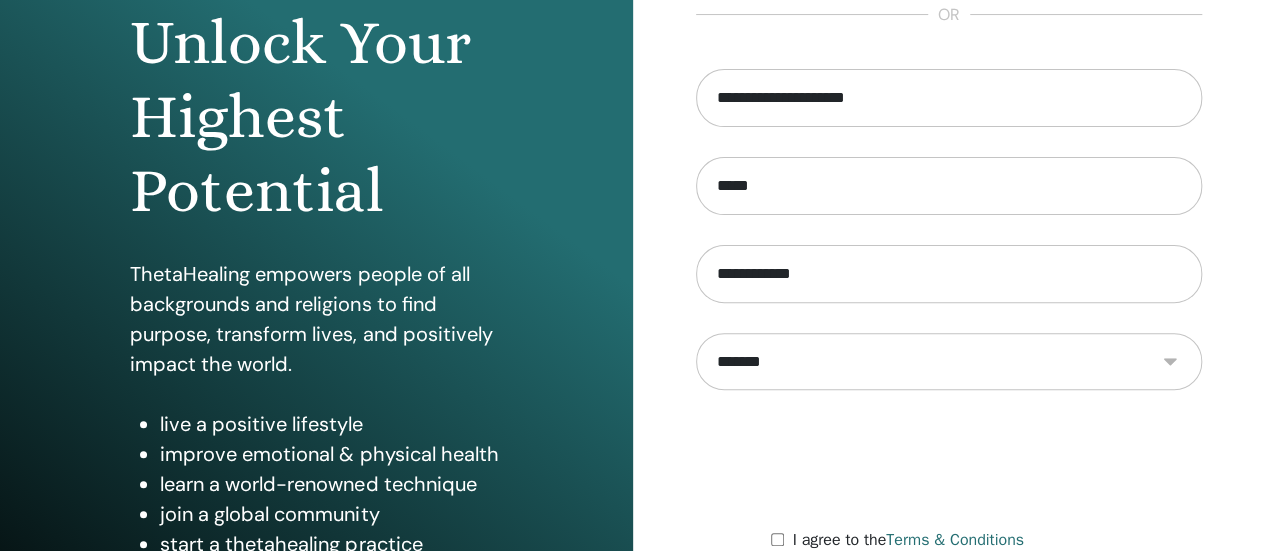 click on "**********" at bounding box center [949, 361] 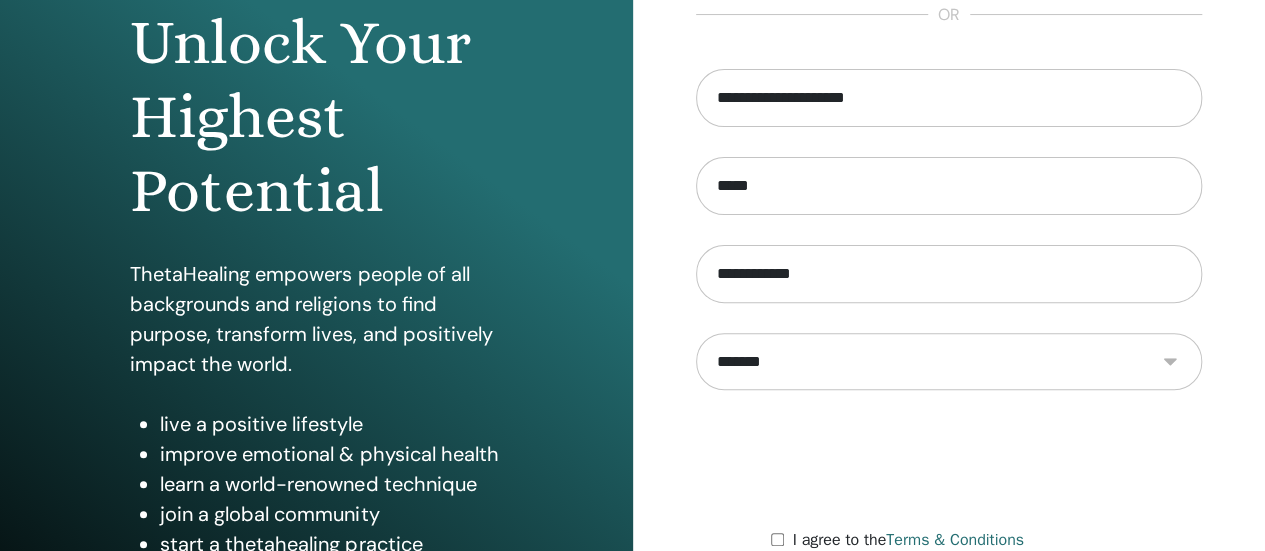 select on "***" 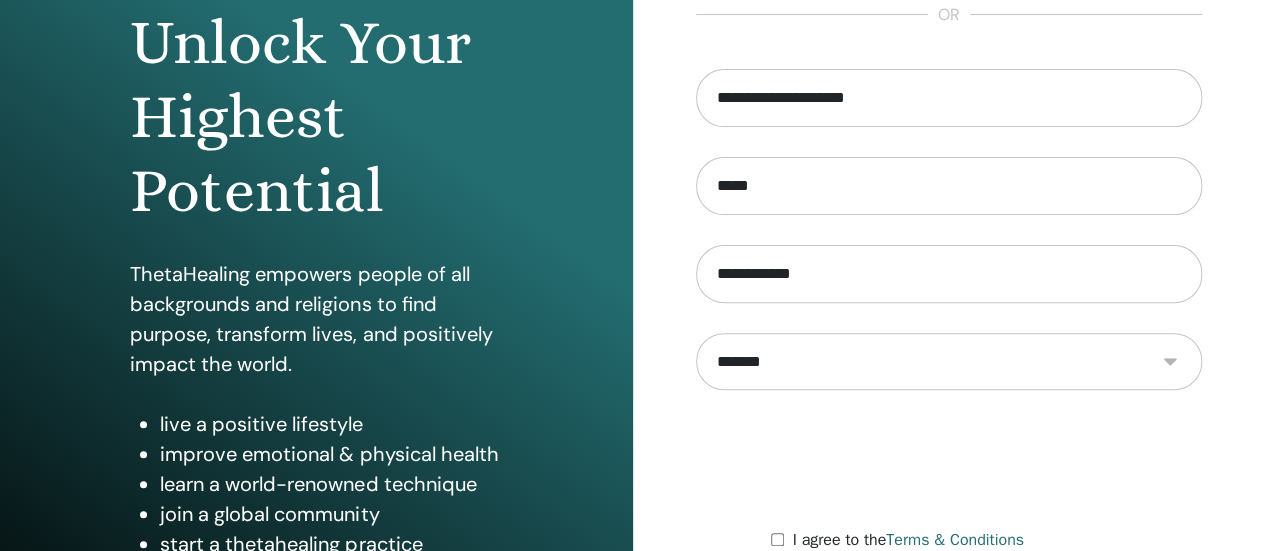 click on "**********" at bounding box center [949, 361] 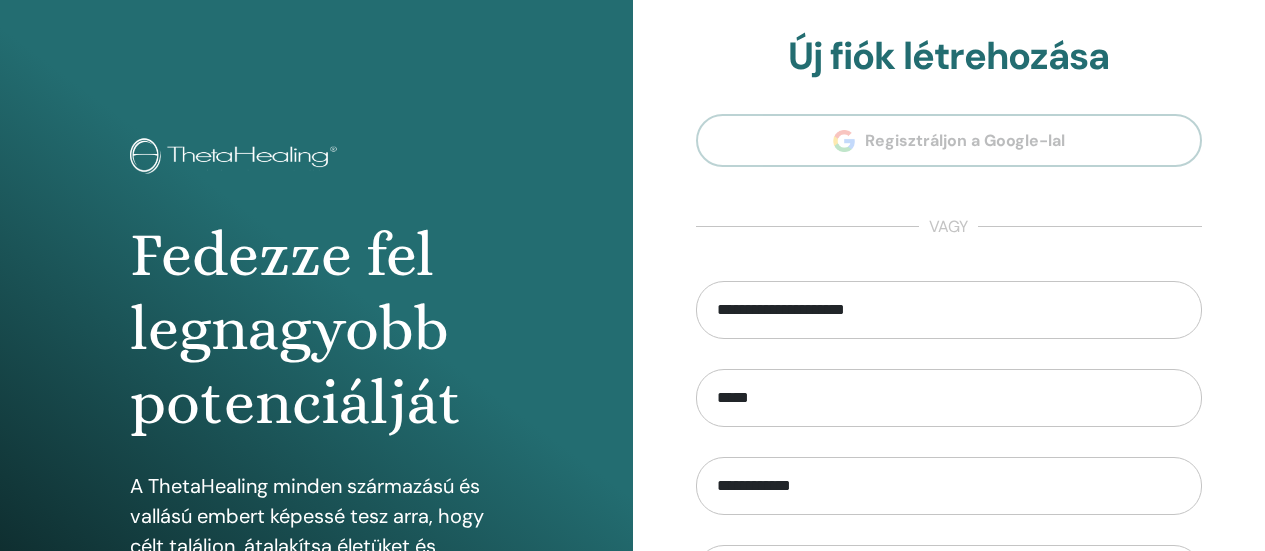 scroll, scrollTop: 0, scrollLeft: 0, axis: both 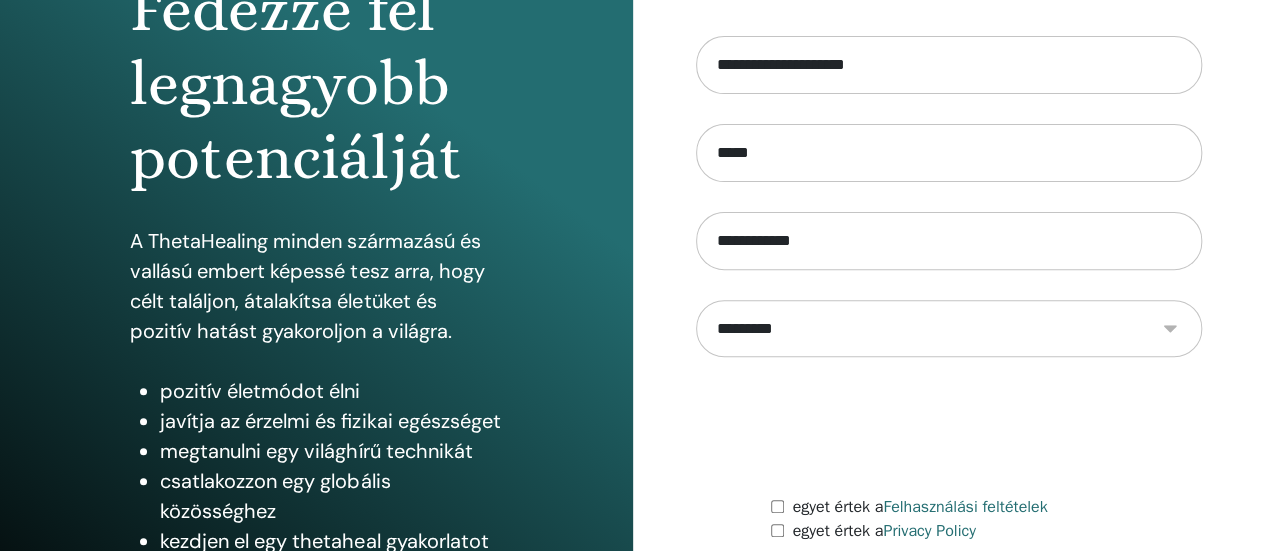 click on "**********" at bounding box center (949, 235) 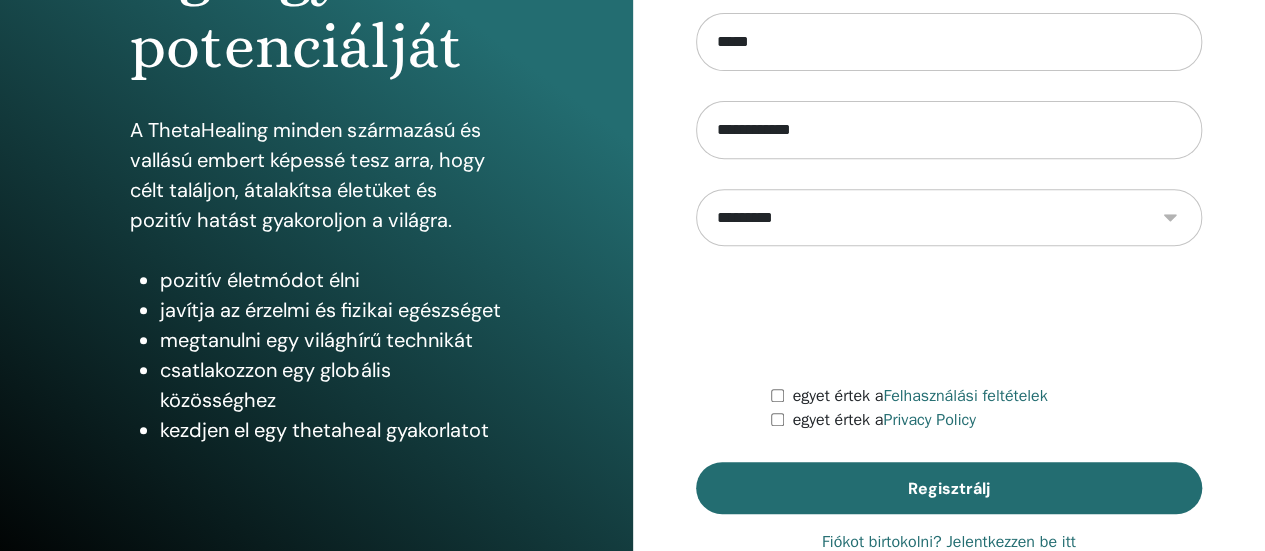scroll, scrollTop: 408, scrollLeft: 0, axis: vertical 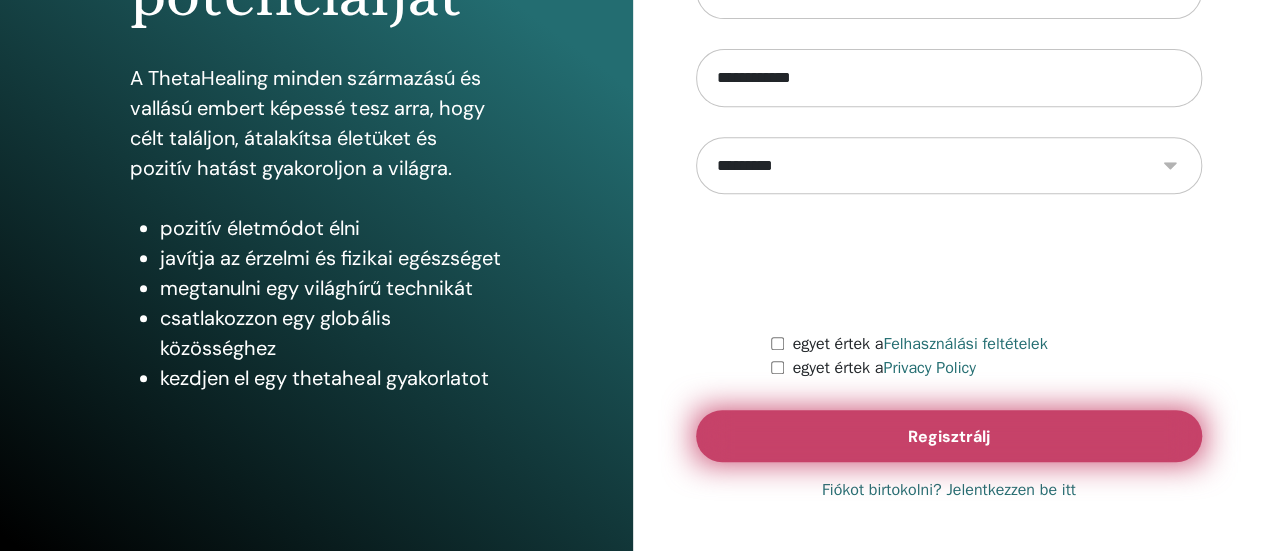 click on "Regisztrálj" at bounding box center [949, 436] 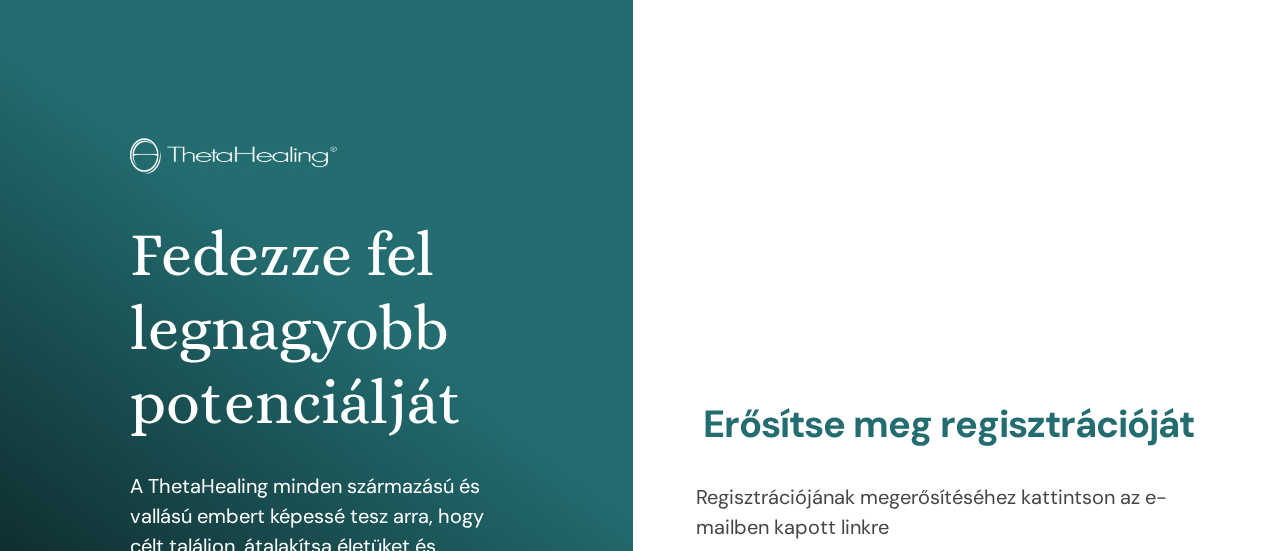 scroll, scrollTop: 0, scrollLeft: 0, axis: both 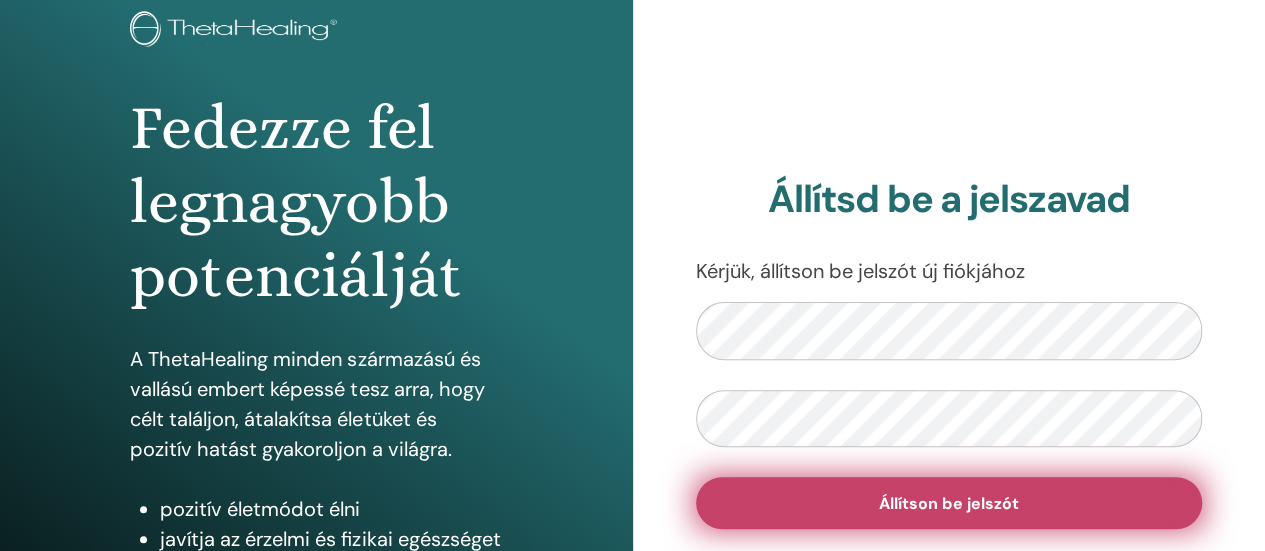 click on "Állítson be jelszót" at bounding box center (949, 503) 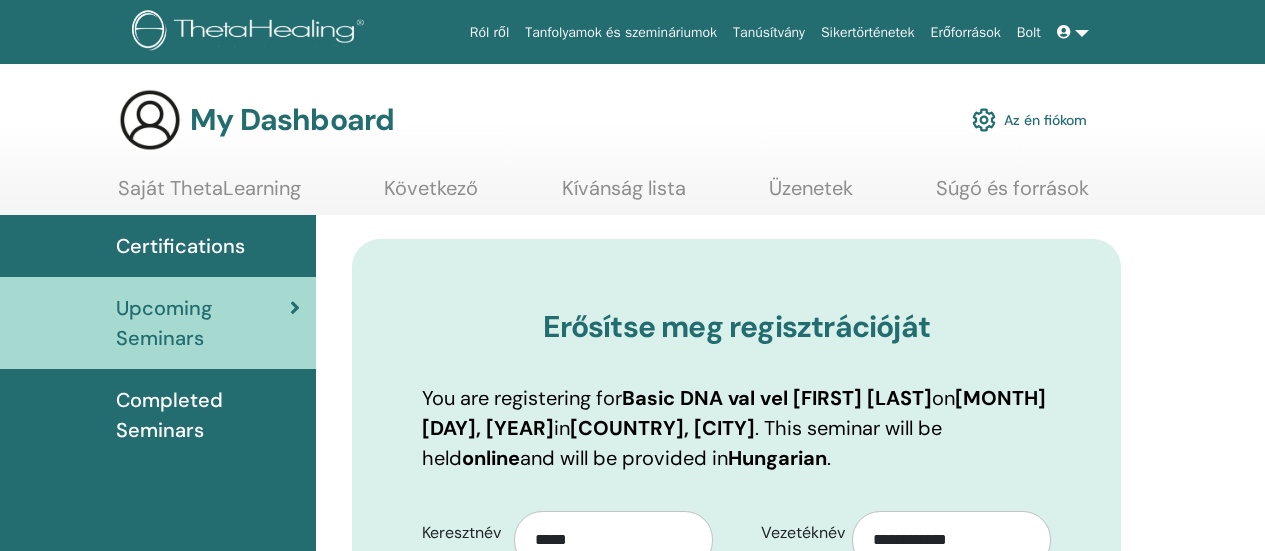 scroll, scrollTop: 0, scrollLeft: 0, axis: both 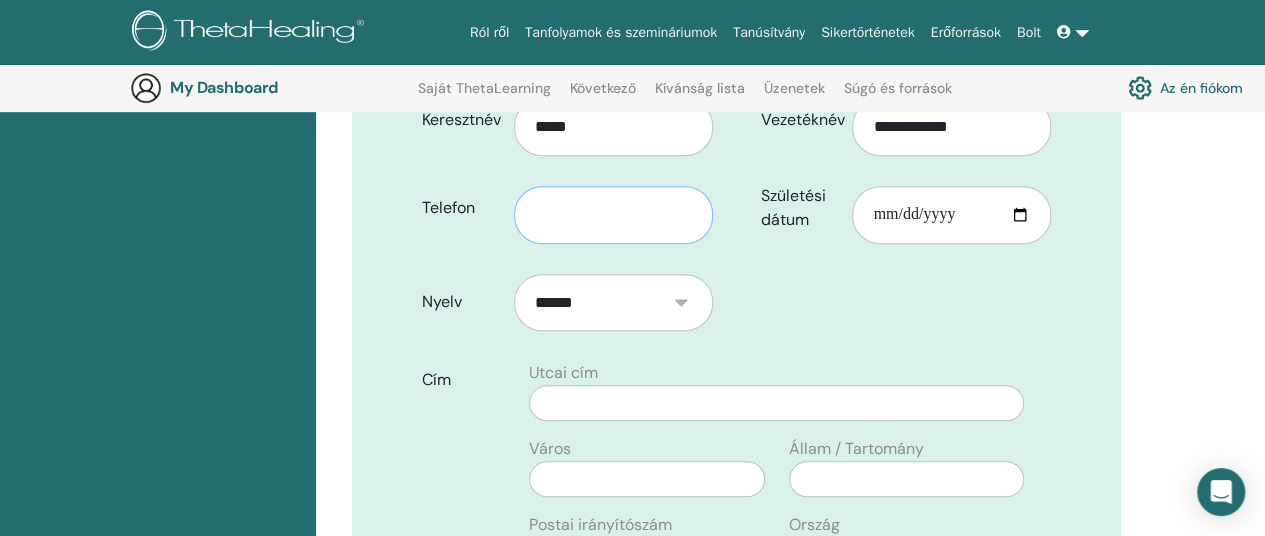 click at bounding box center (613, 215) 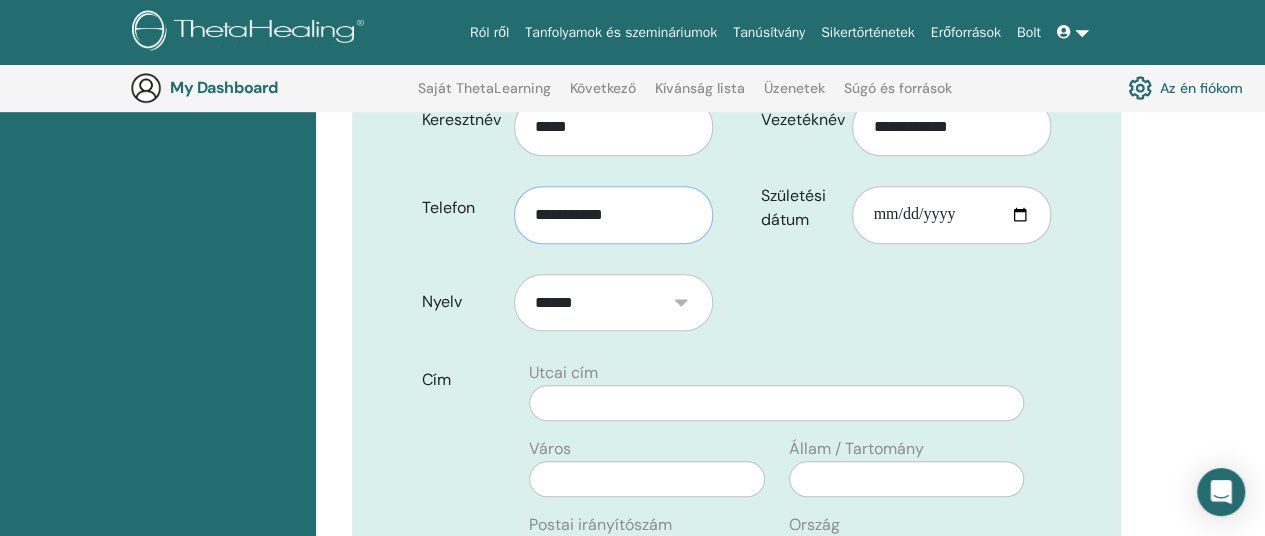 type on "**********" 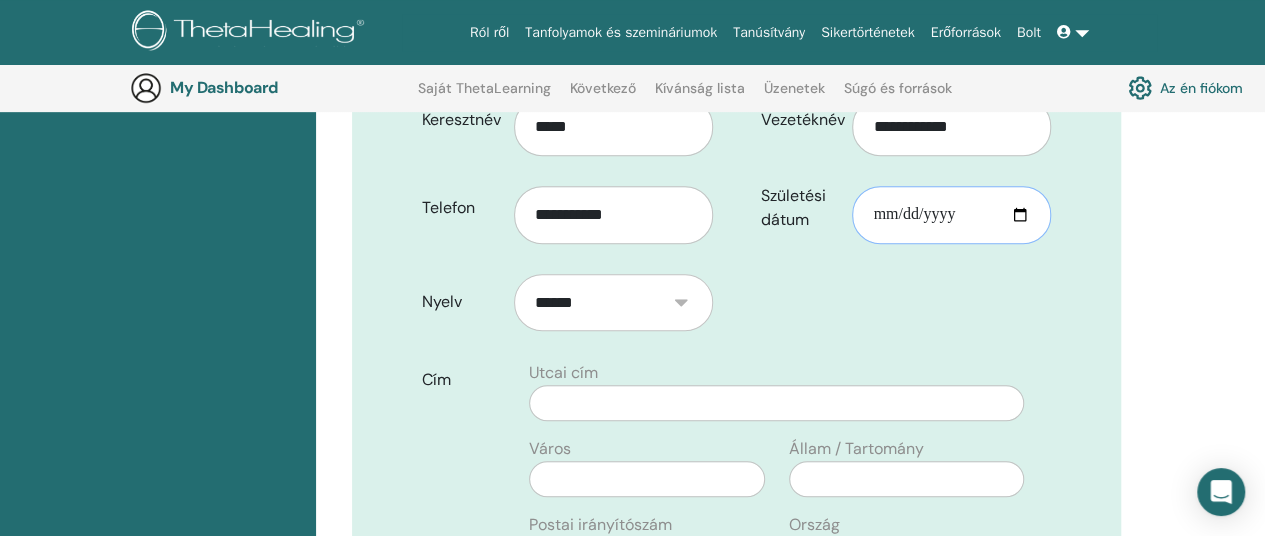 click on "Születési dátum" at bounding box center [951, 215] 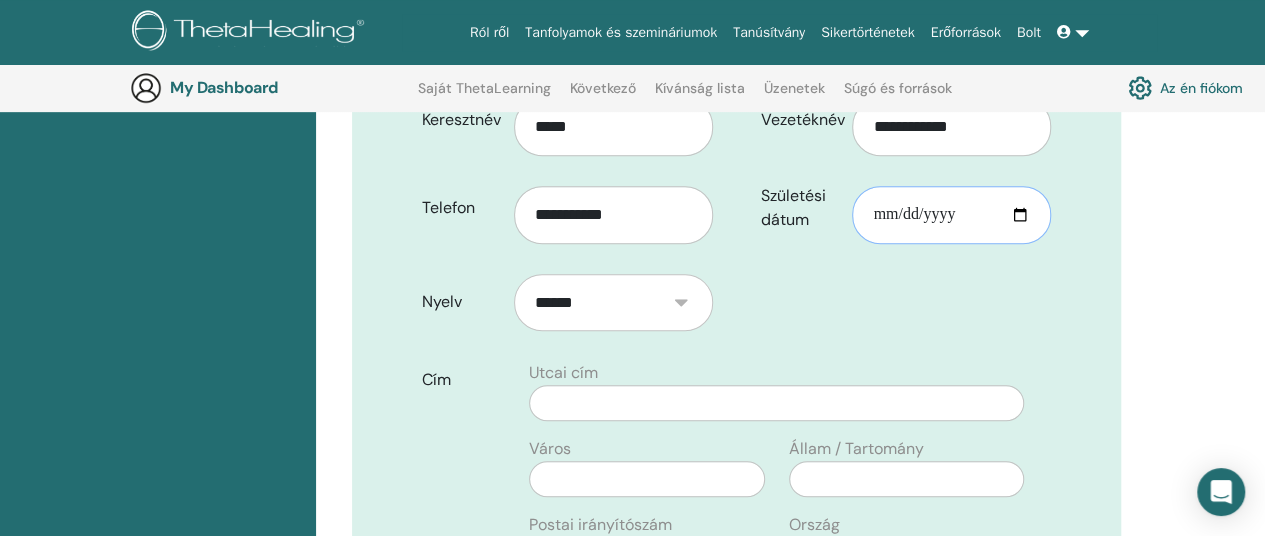 click on "Születési dátum" at bounding box center [951, 215] 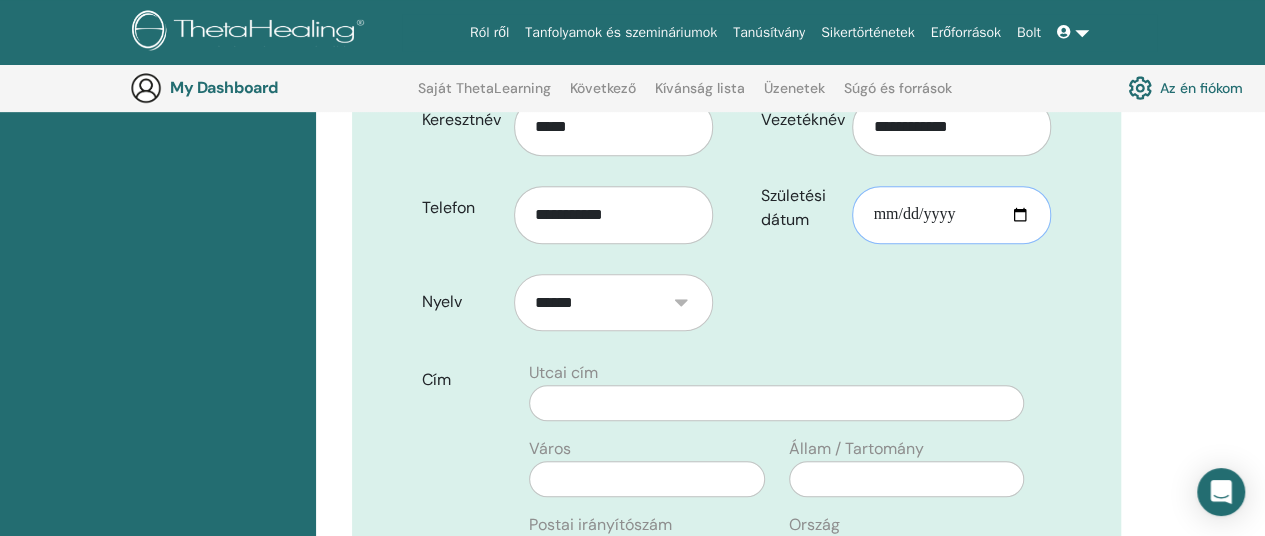click on "Születési dátum" at bounding box center [951, 215] 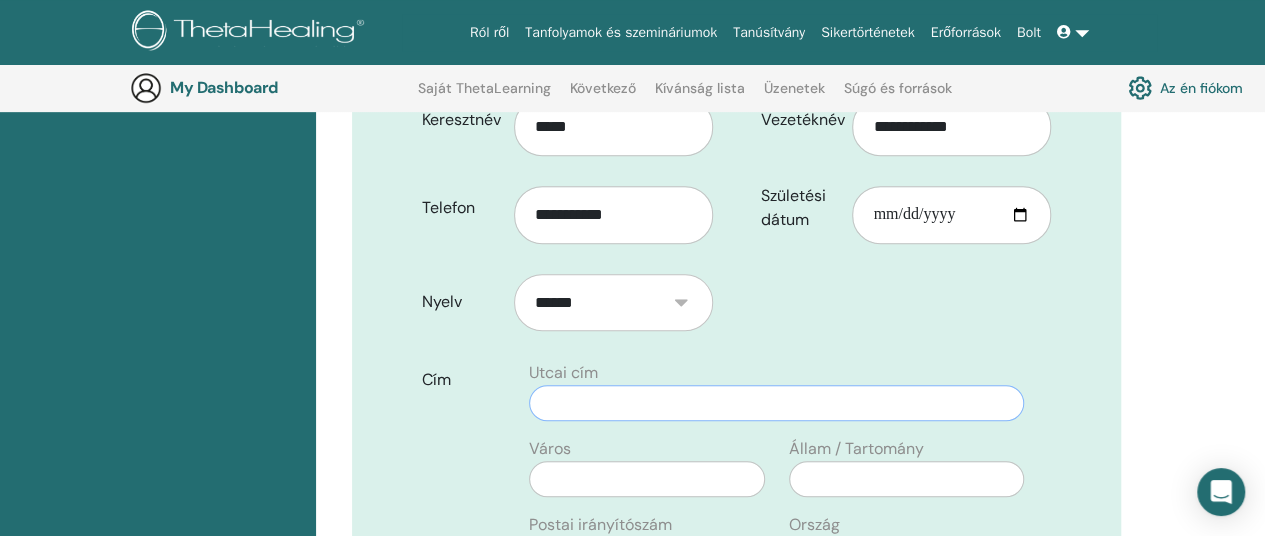 click at bounding box center (776, 403) 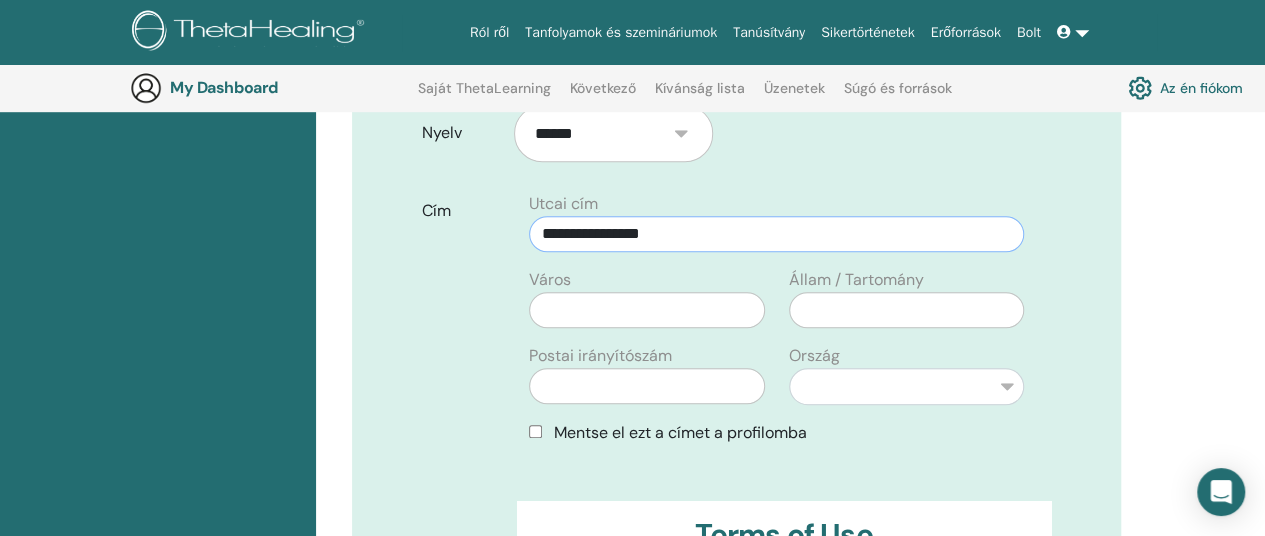 scroll, scrollTop: 644, scrollLeft: 0, axis: vertical 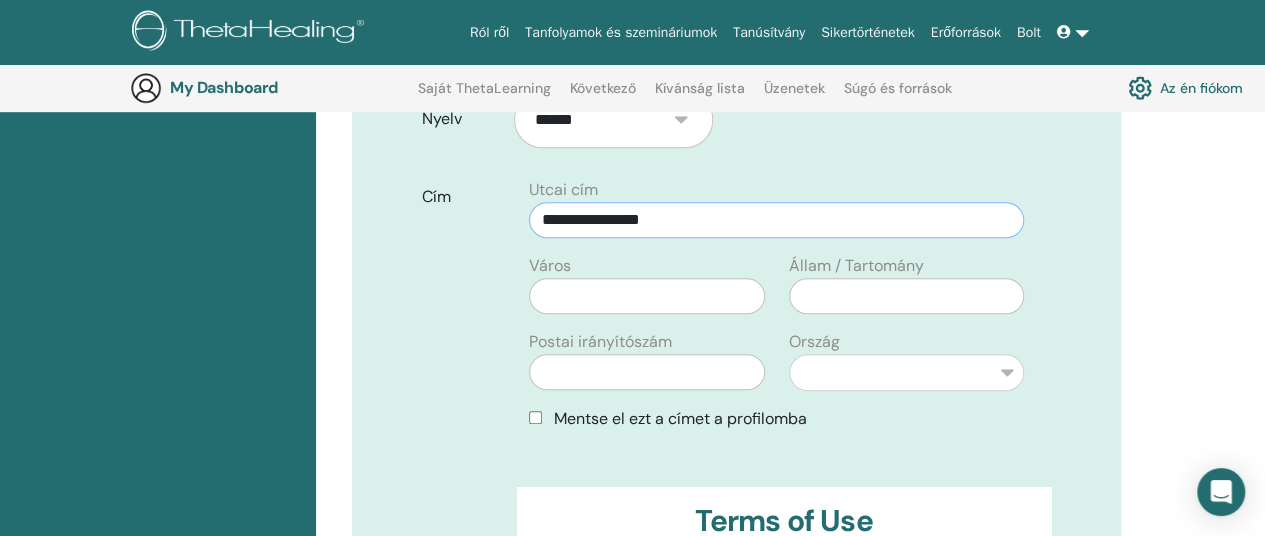 type on "**********" 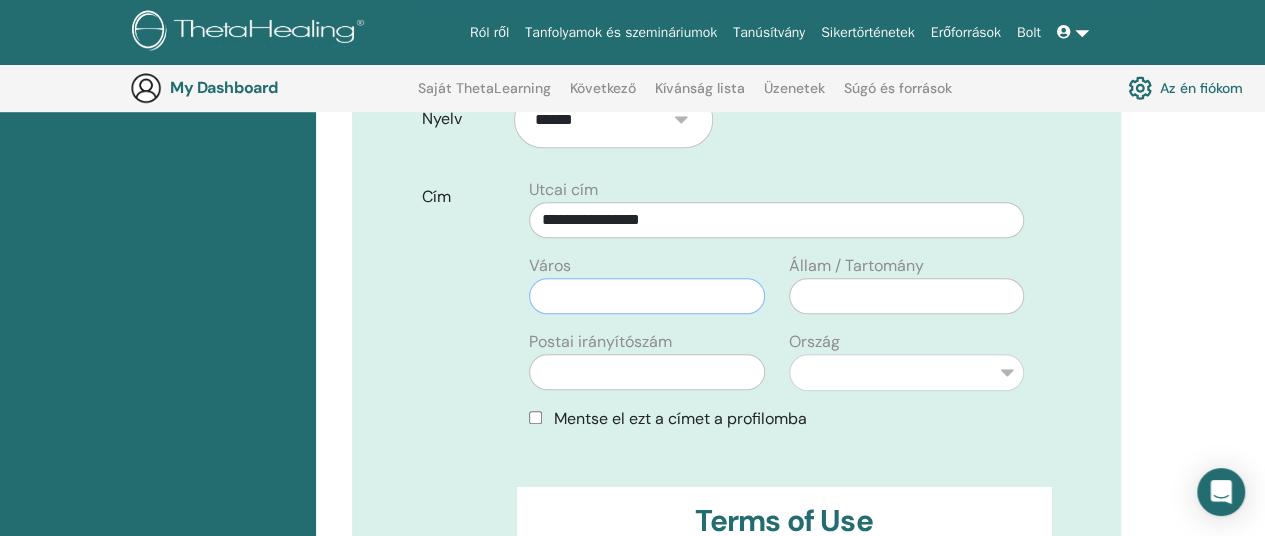 click at bounding box center [646, 296] 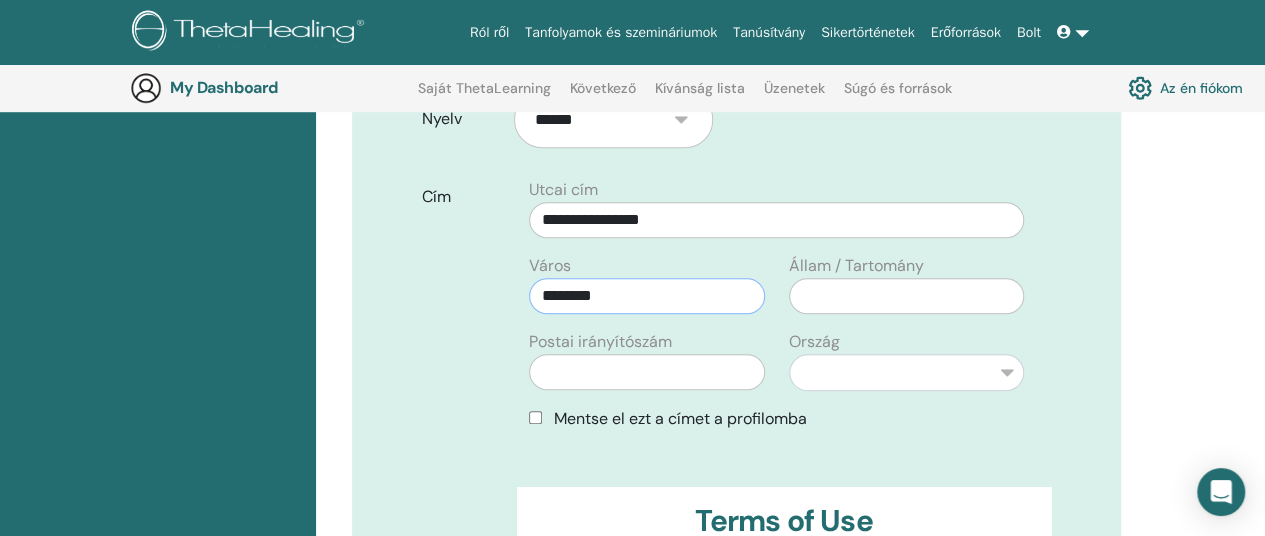 type on "********" 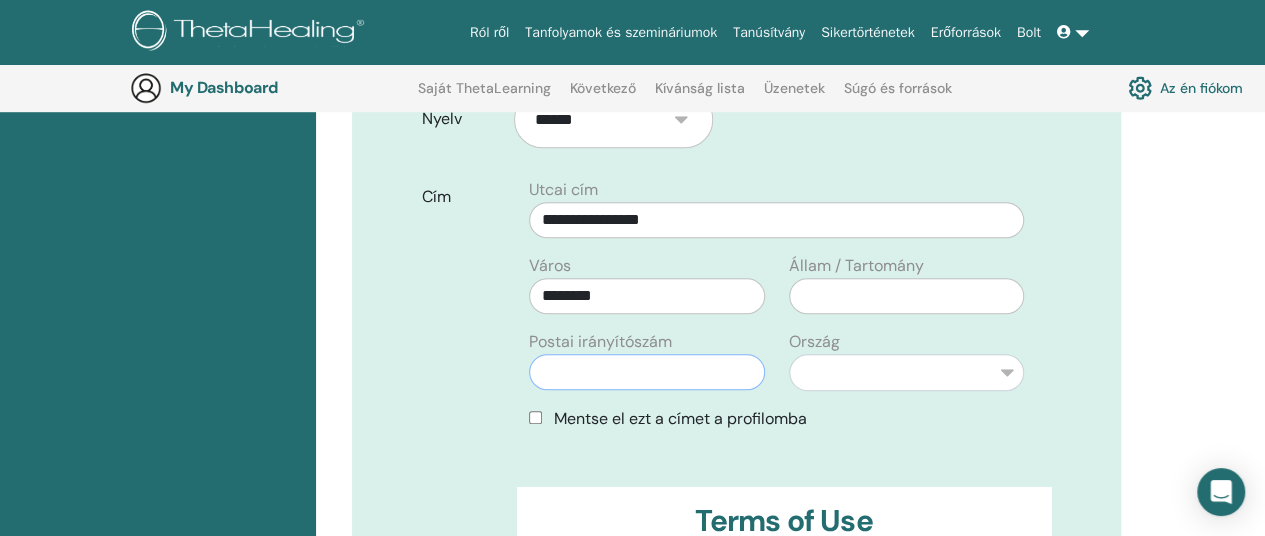 click at bounding box center [646, 372] 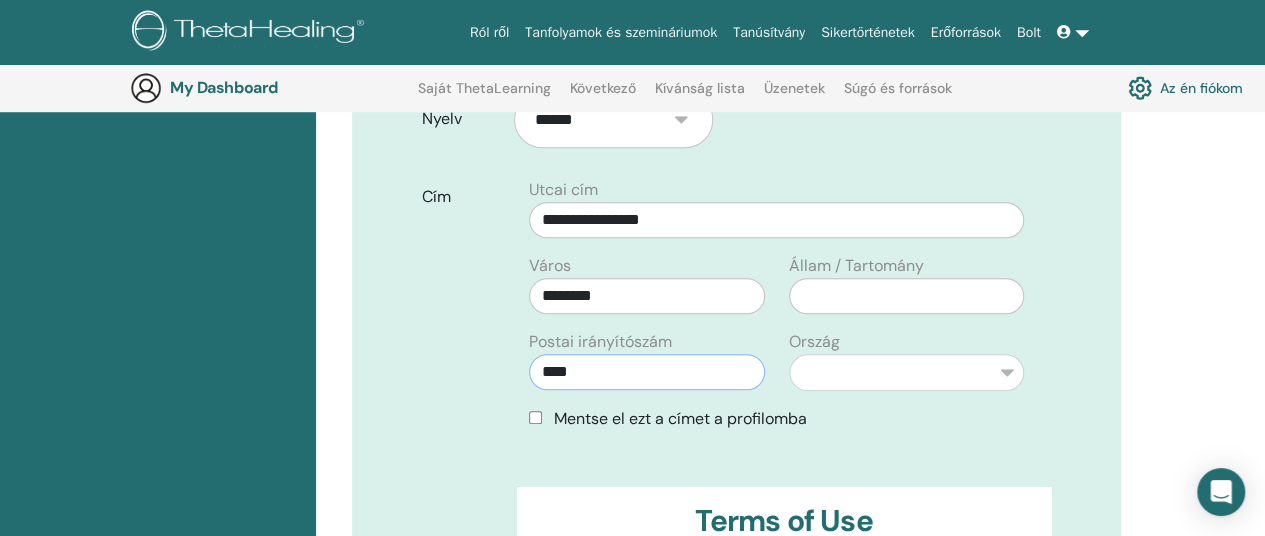 type on "****" 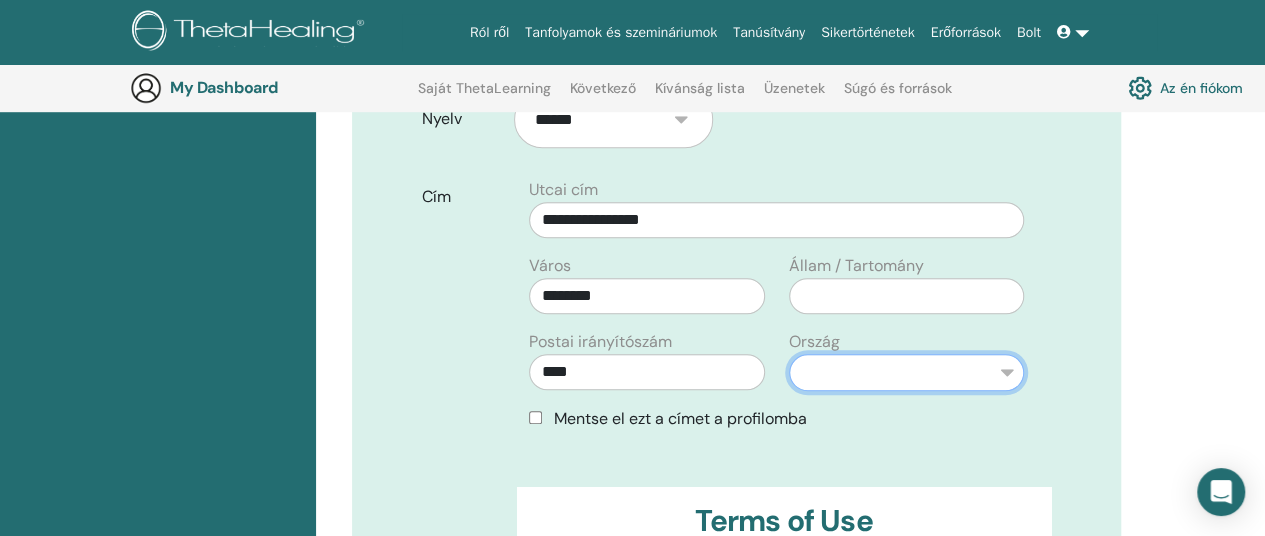 click on "**********" at bounding box center (906, 372) 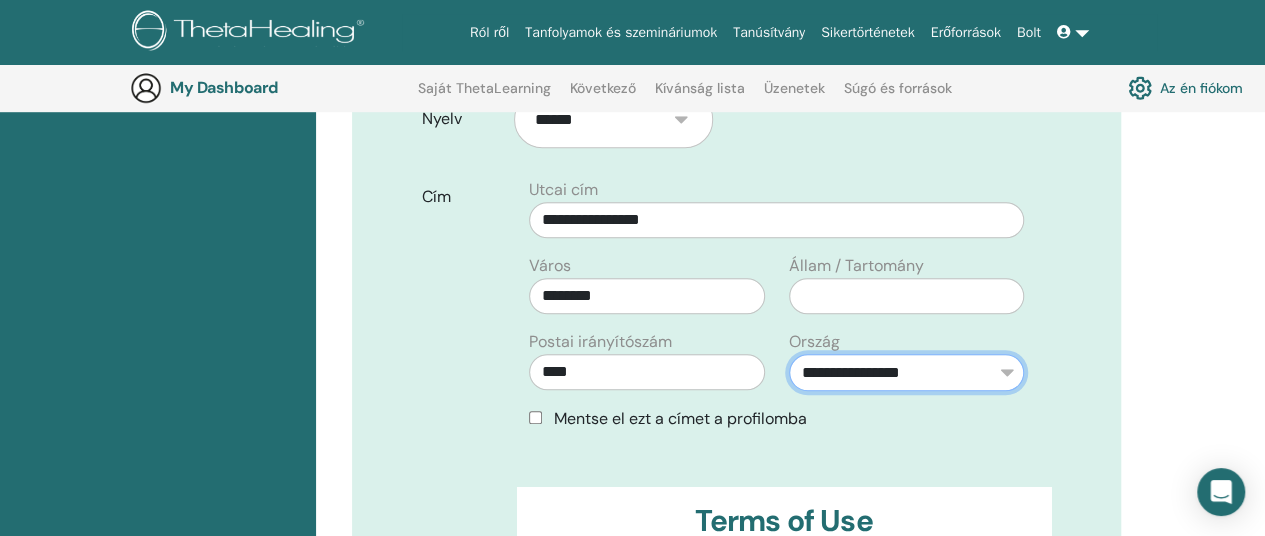 click on "**********" at bounding box center (906, 372) 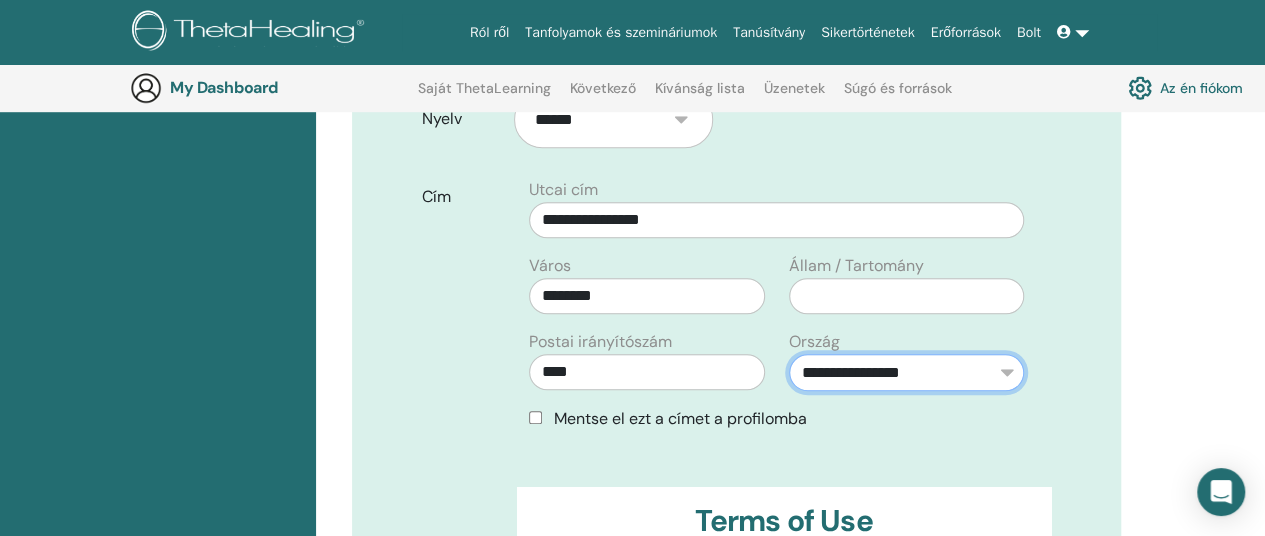 select on "***" 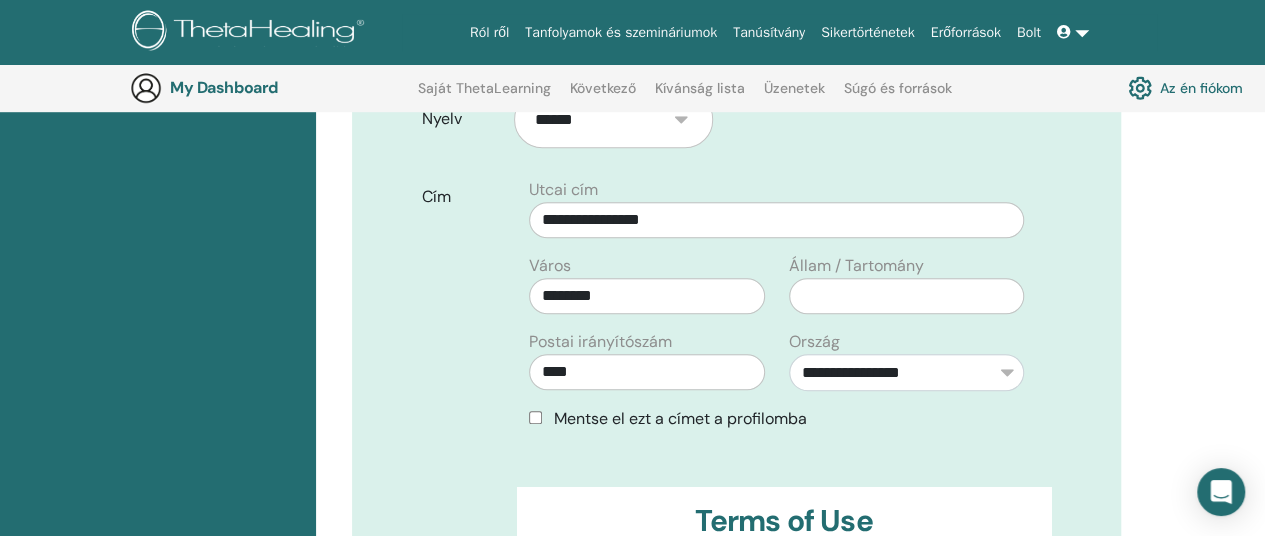 click on "**********" at bounding box center (736, 346) 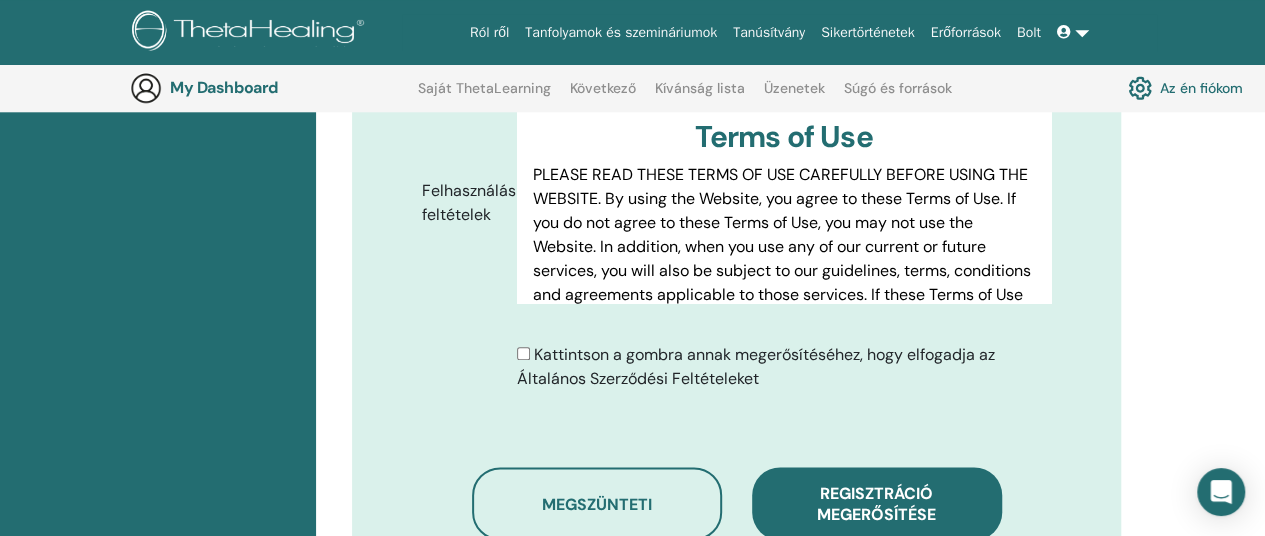 scroll, scrollTop: 1036, scrollLeft: 0, axis: vertical 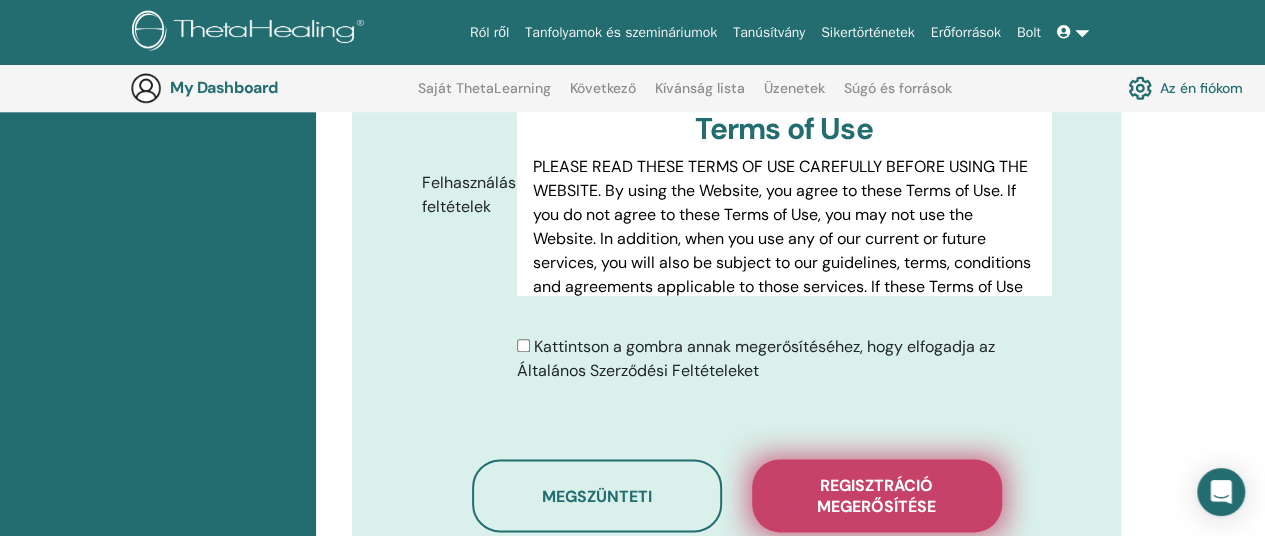 click on "Regisztráció megerősítése" at bounding box center (877, 496) 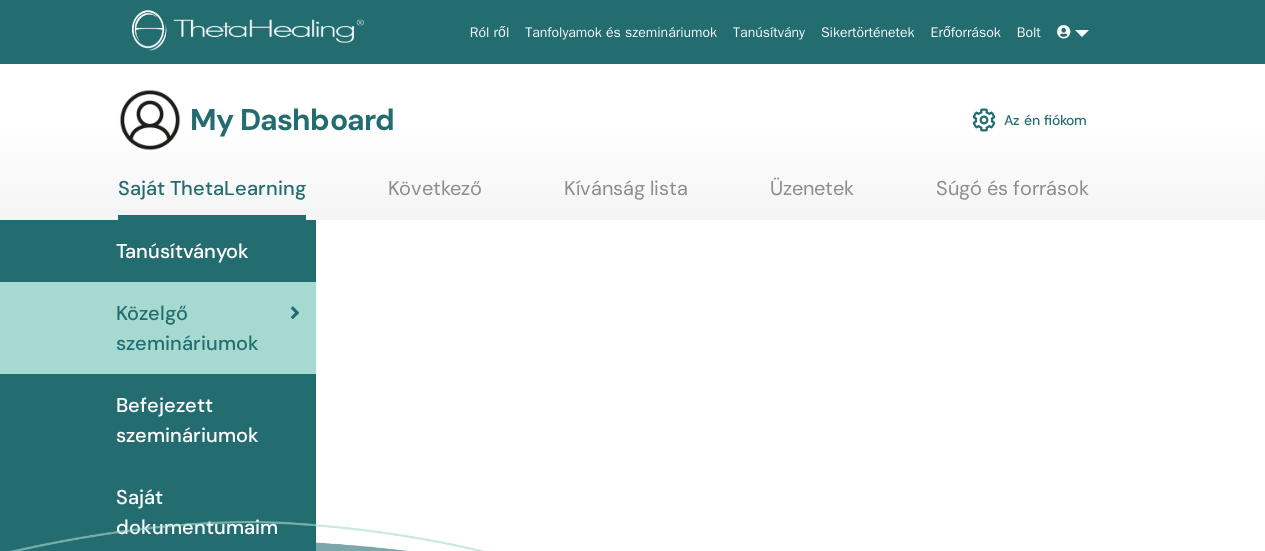 scroll, scrollTop: 0, scrollLeft: 0, axis: both 